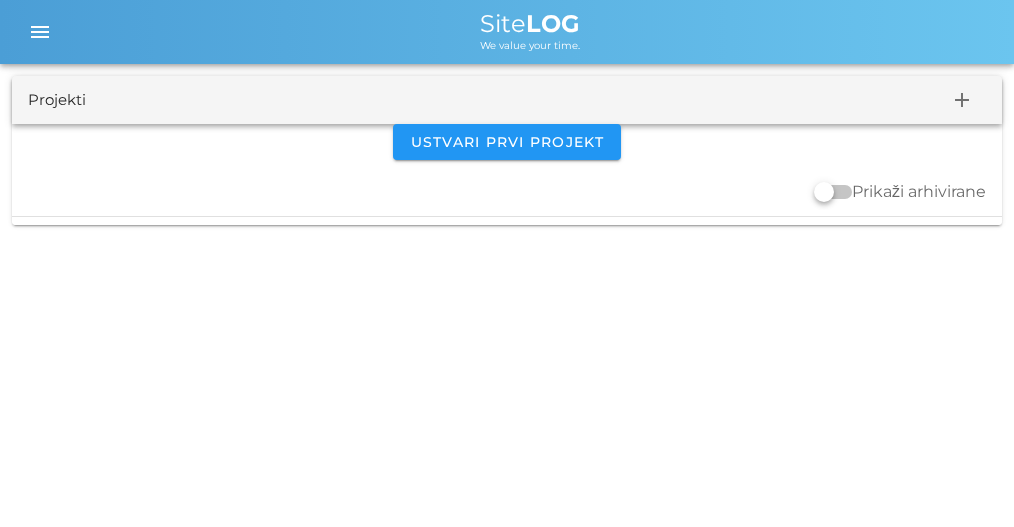 scroll, scrollTop: 0, scrollLeft: 0, axis: both 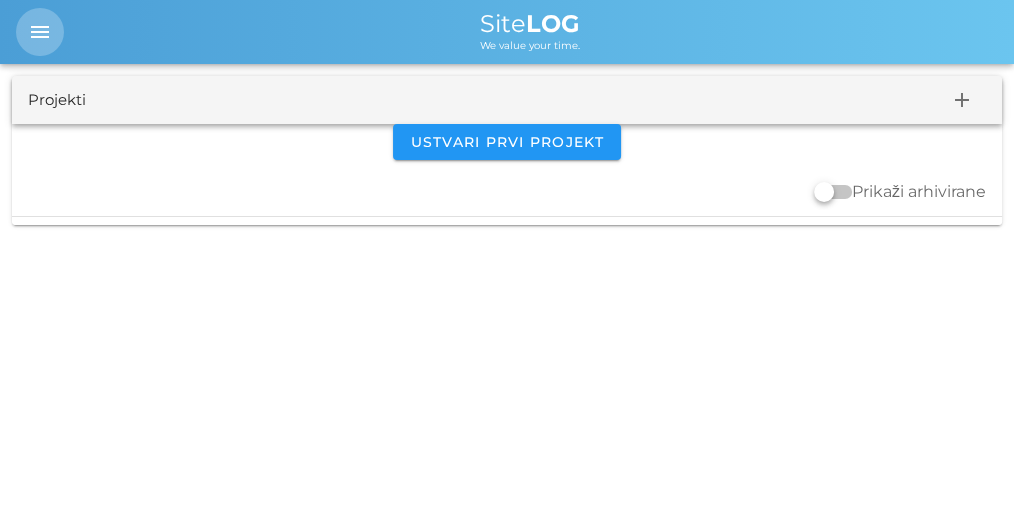 click on "menu" at bounding box center [40, 32] 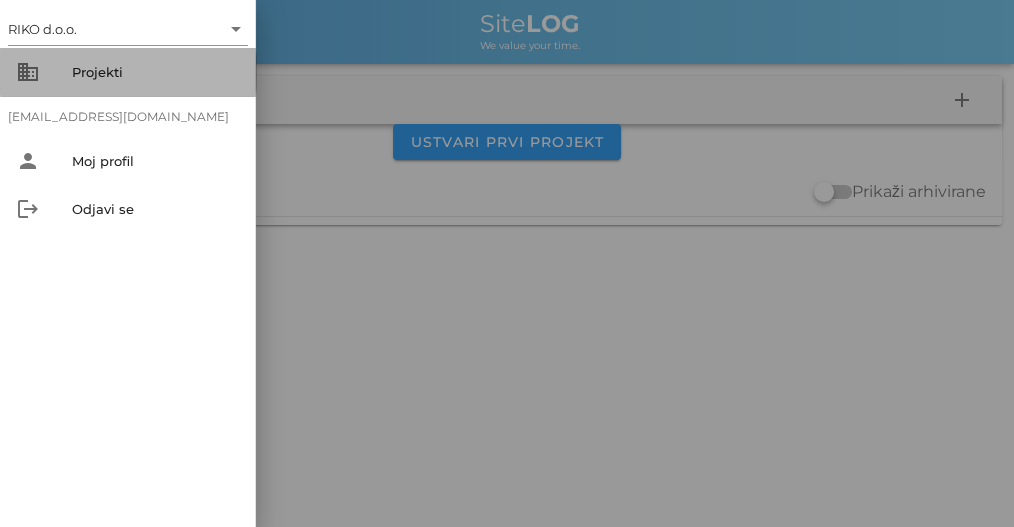 click on "Projekti" at bounding box center (156, 72) 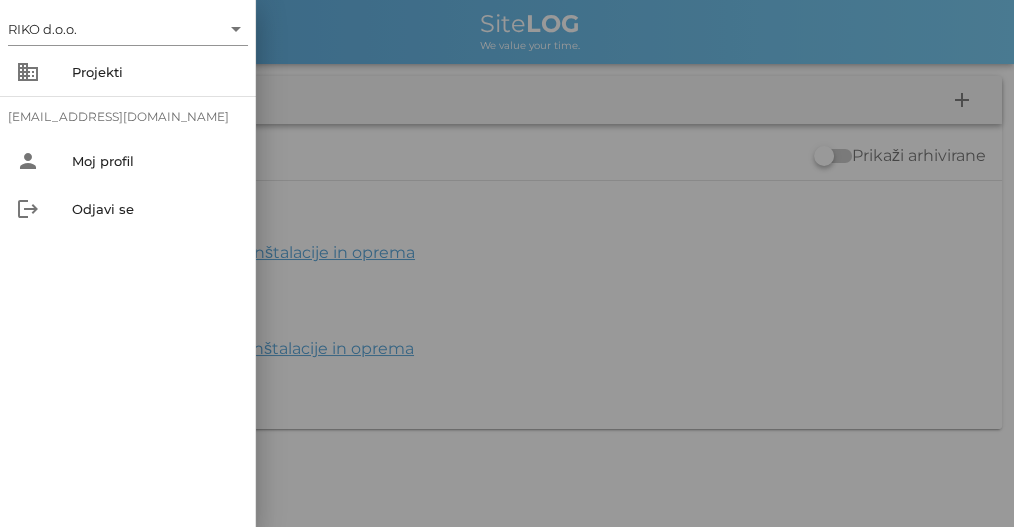 click at bounding box center (507, 263) 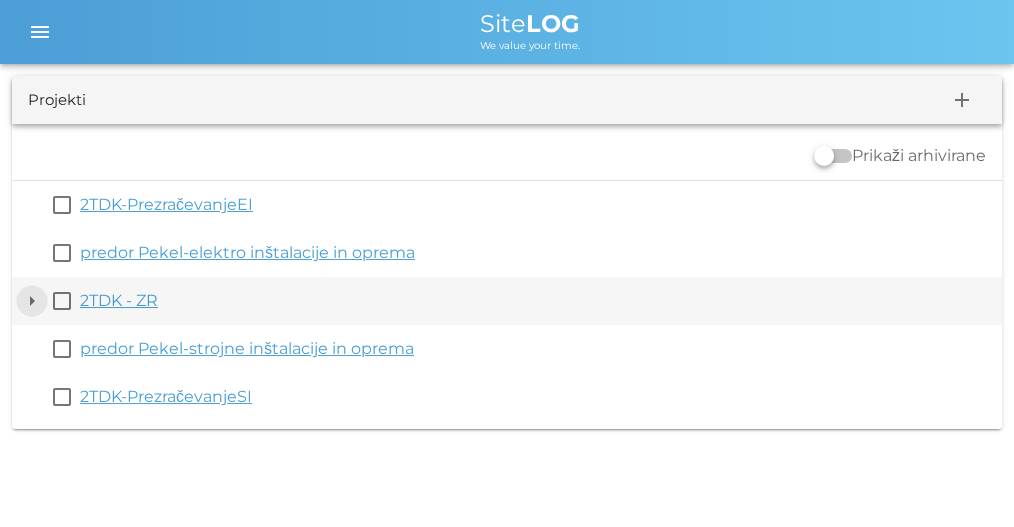 click on "arrow_drop_down" at bounding box center (32, 301) 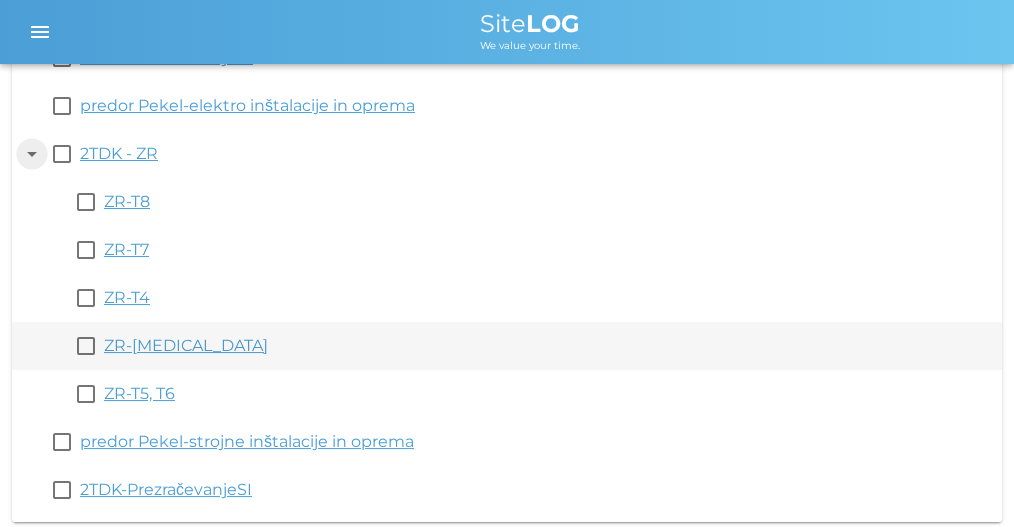 scroll, scrollTop: 153, scrollLeft: 0, axis: vertical 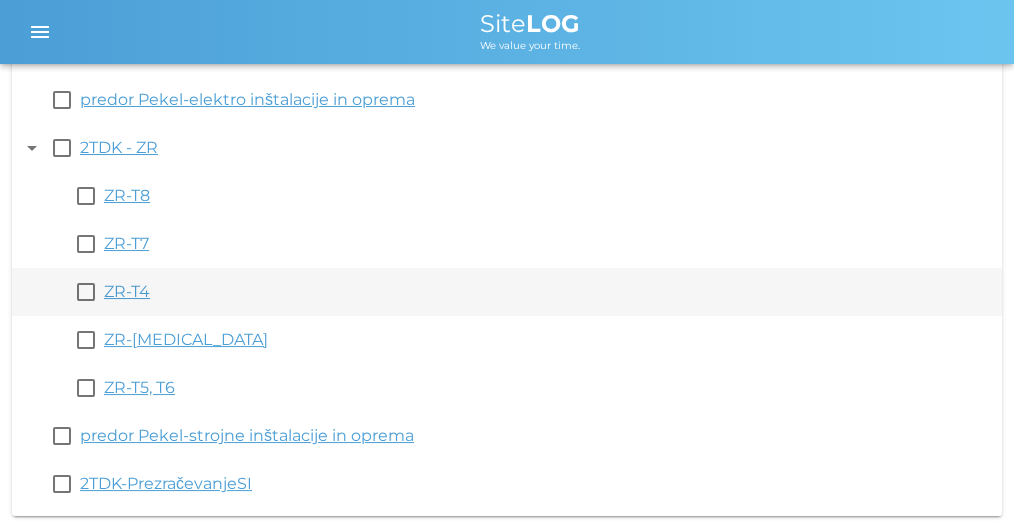 click on "ZR-T4" at bounding box center [127, 291] 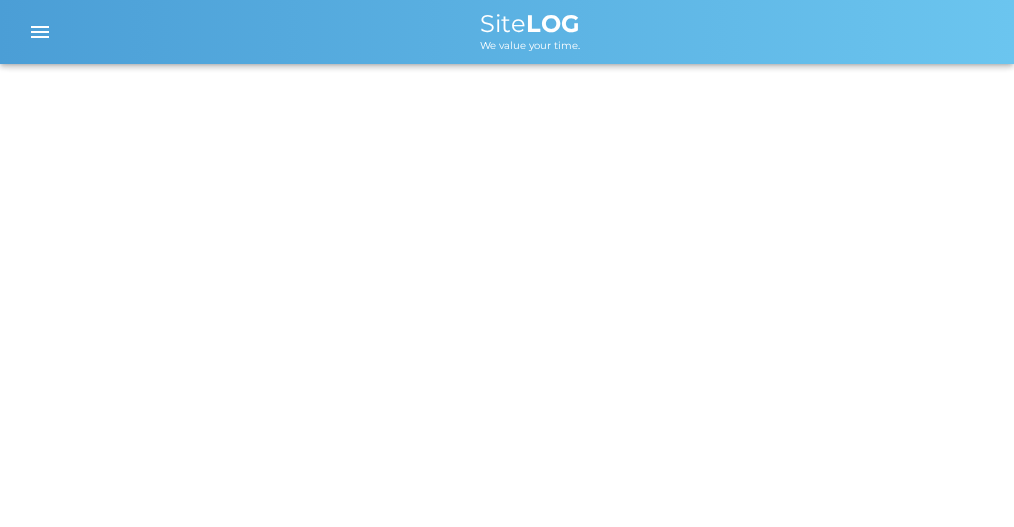 scroll, scrollTop: 0, scrollLeft: 0, axis: both 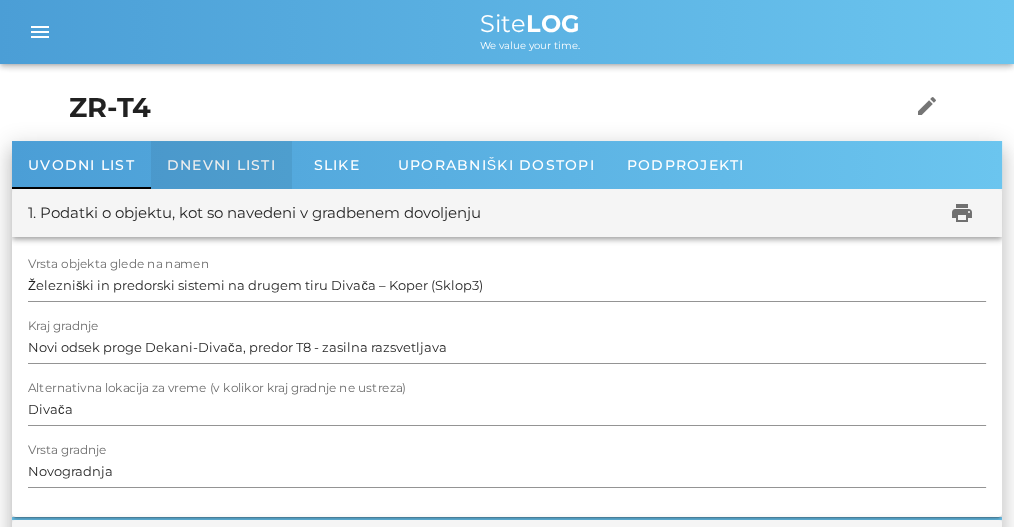 click on "Dnevni listi" at bounding box center [221, 165] 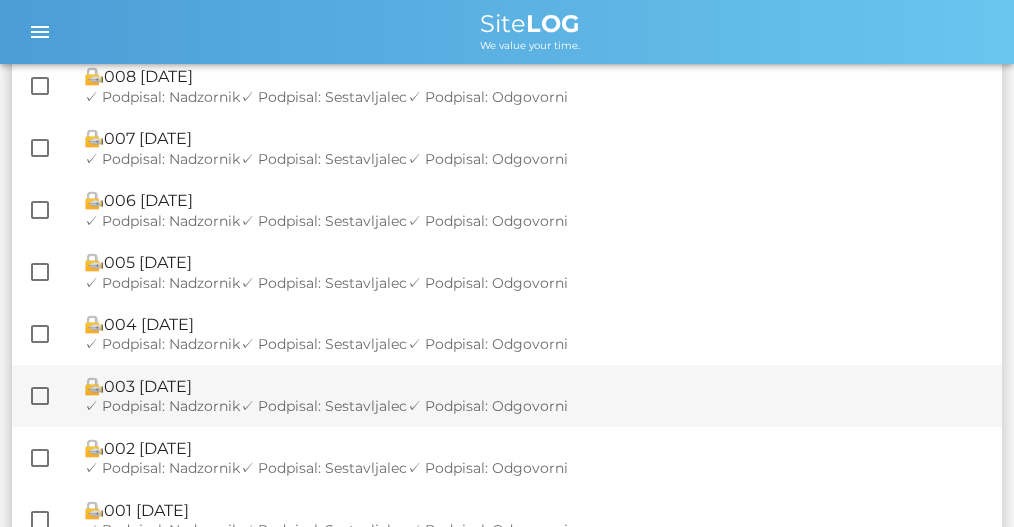 scroll, scrollTop: 1213, scrollLeft: 0, axis: vertical 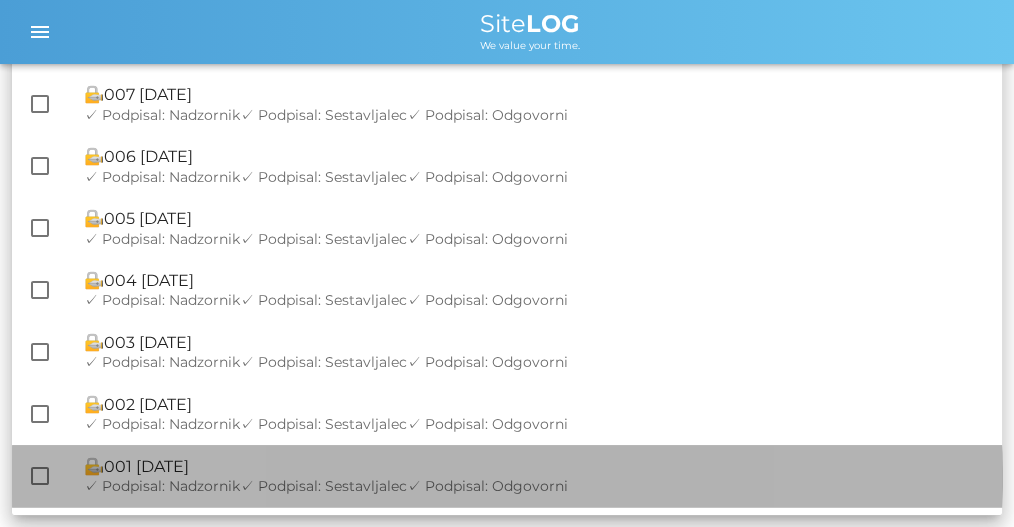 click on "🔏  001 ponedeljek, 24.03.2025  ✓ Podpisal: Nadzornik  ✓ Podpisal: Sestavljalec  ✓ Podpisal: Odgovorni" at bounding box center [535, 476] 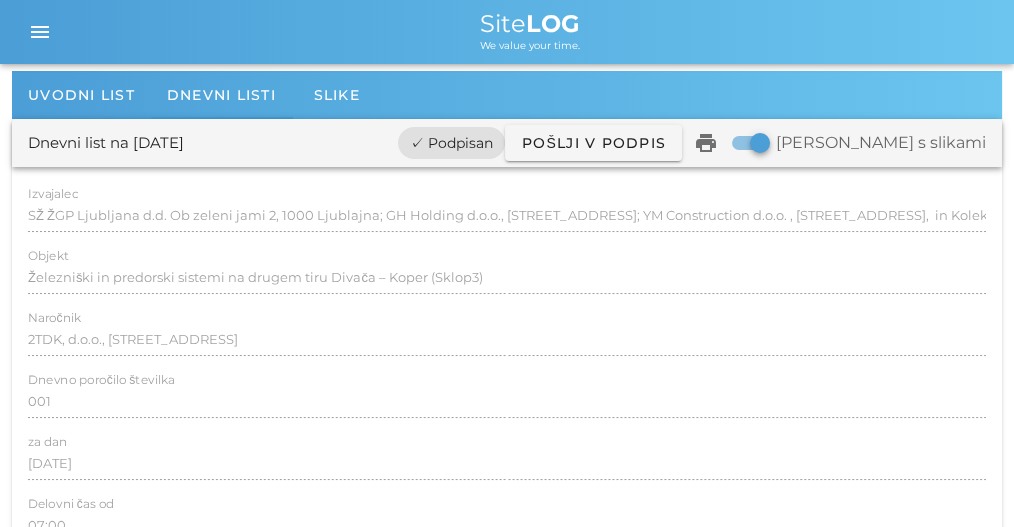 scroll, scrollTop: 0, scrollLeft: 0, axis: both 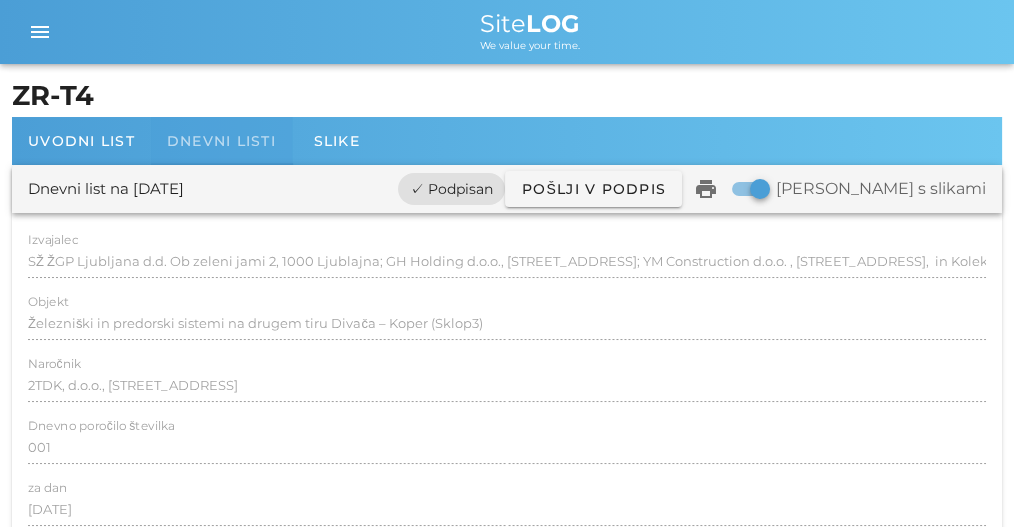 click on "Dnevni listi" at bounding box center (221, 141) 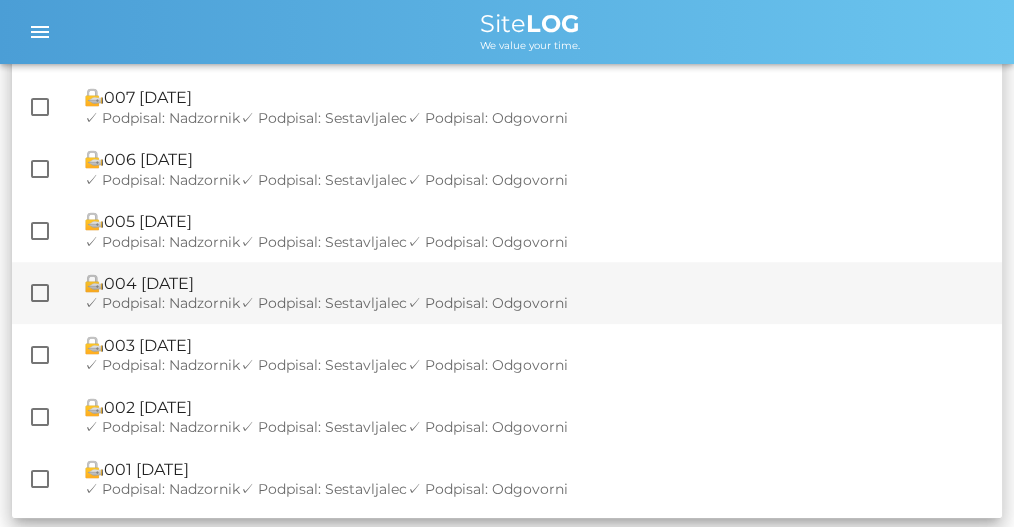 scroll, scrollTop: 1213, scrollLeft: 0, axis: vertical 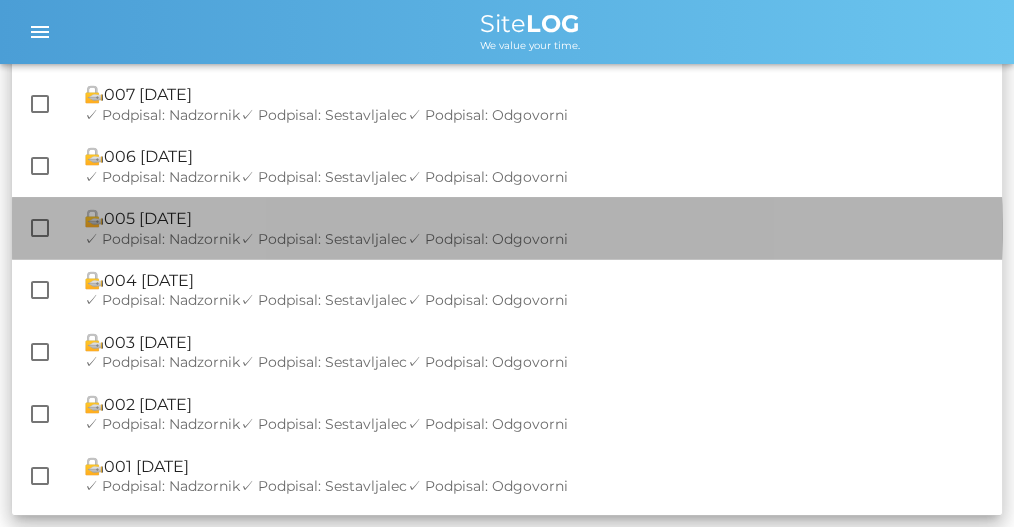 click on "🔏  005 [DATE]" at bounding box center (535, 218) 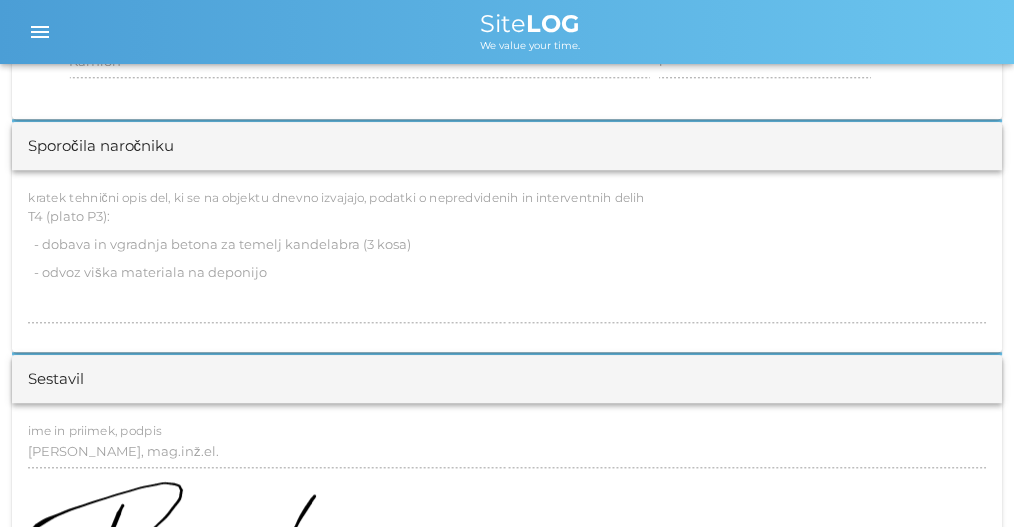 scroll, scrollTop: 2000, scrollLeft: 0, axis: vertical 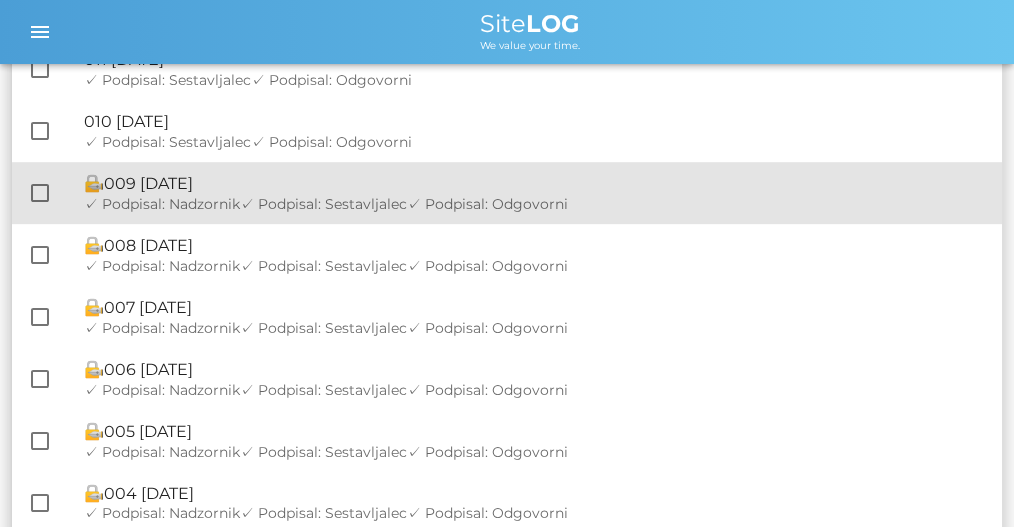 click on "✓ Podpisal: Sestavljalec" at bounding box center [323, 204] 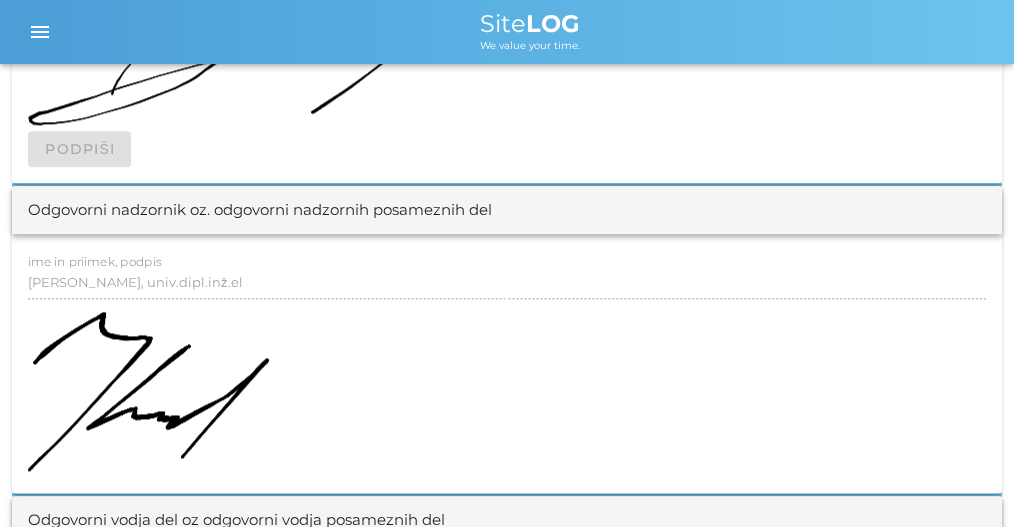 scroll, scrollTop: 2600, scrollLeft: 0, axis: vertical 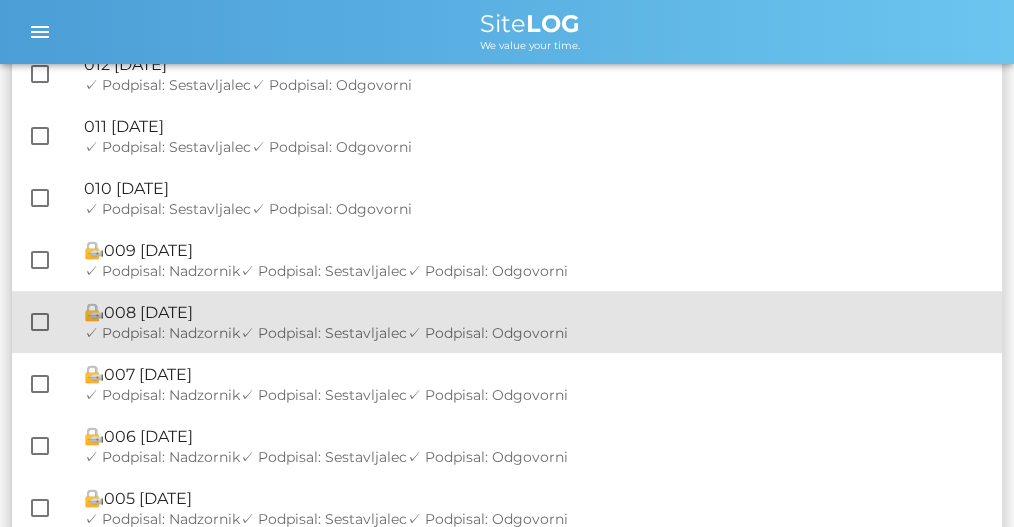 click on "🔏  008 sreda, 16.04.2025  ✓ Podpisal: Nadzornik  ✓ Podpisal: Sestavljalec  ✓ Podpisal: Odgovorni" at bounding box center (535, 322) 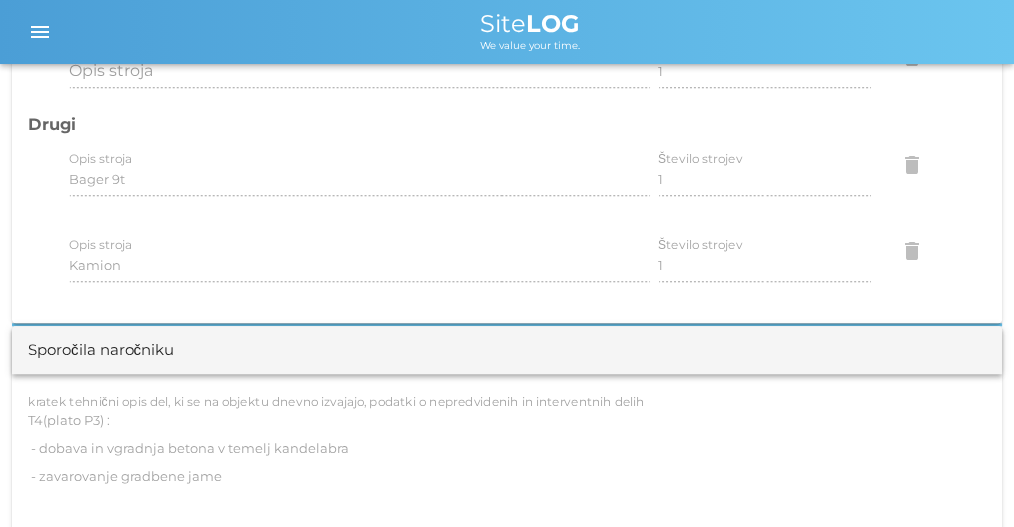scroll, scrollTop: 1933, scrollLeft: 0, axis: vertical 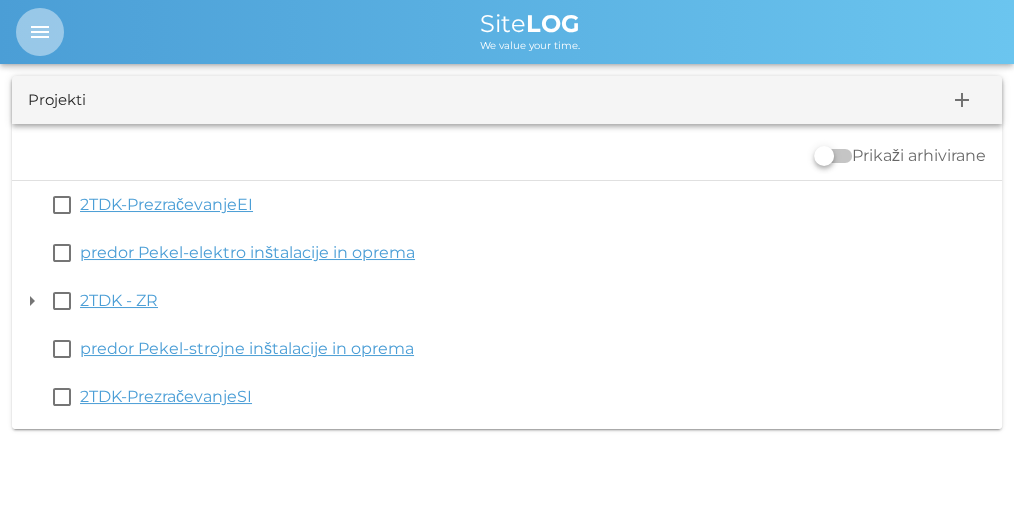 click on "menu" at bounding box center [40, 32] 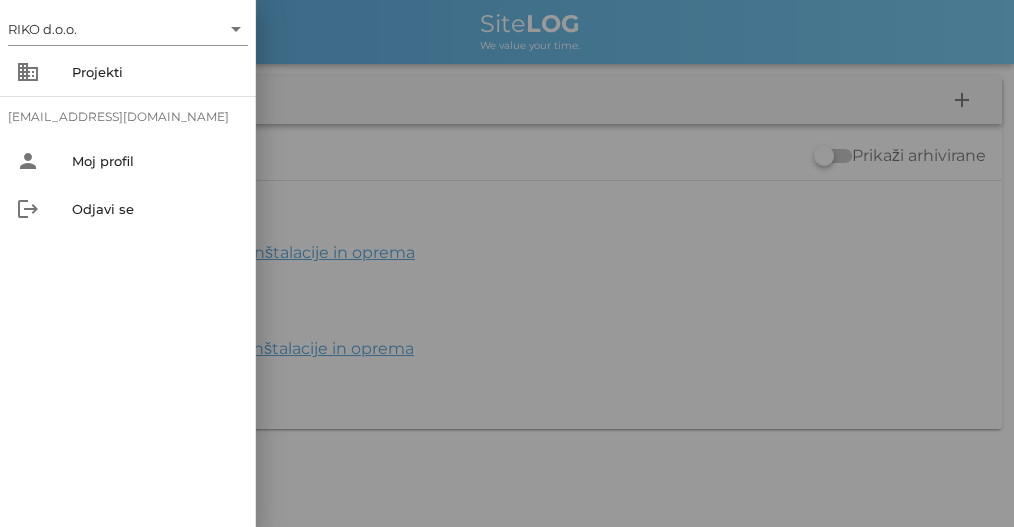 click at bounding box center [507, 263] 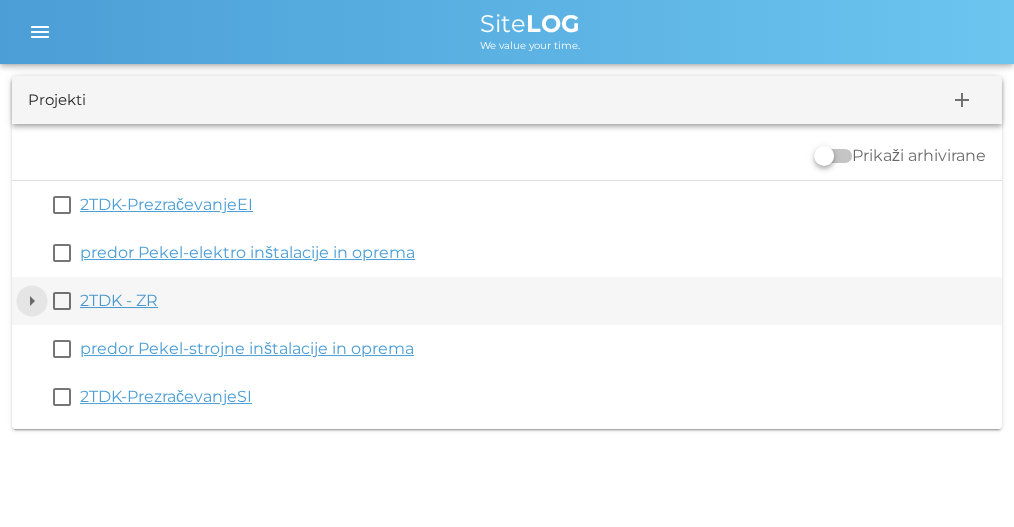 click on "arrow_drop_down" at bounding box center [32, 301] 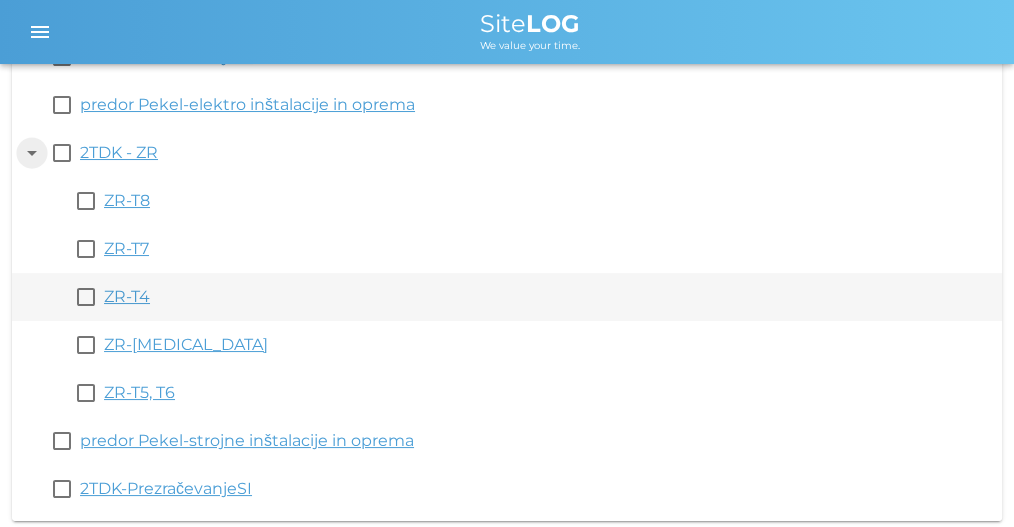 scroll, scrollTop: 153, scrollLeft: 0, axis: vertical 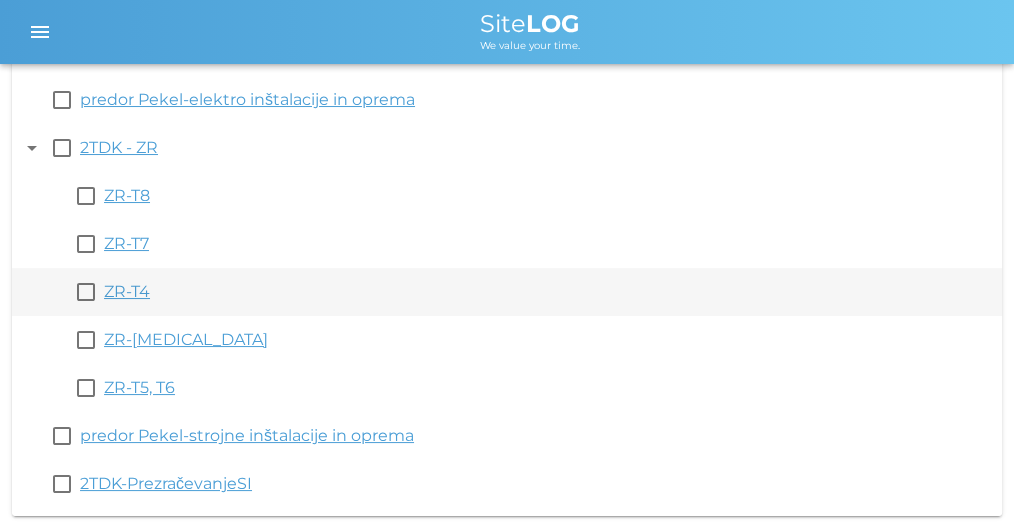 click on "ZR-T4" at bounding box center [127, 291] 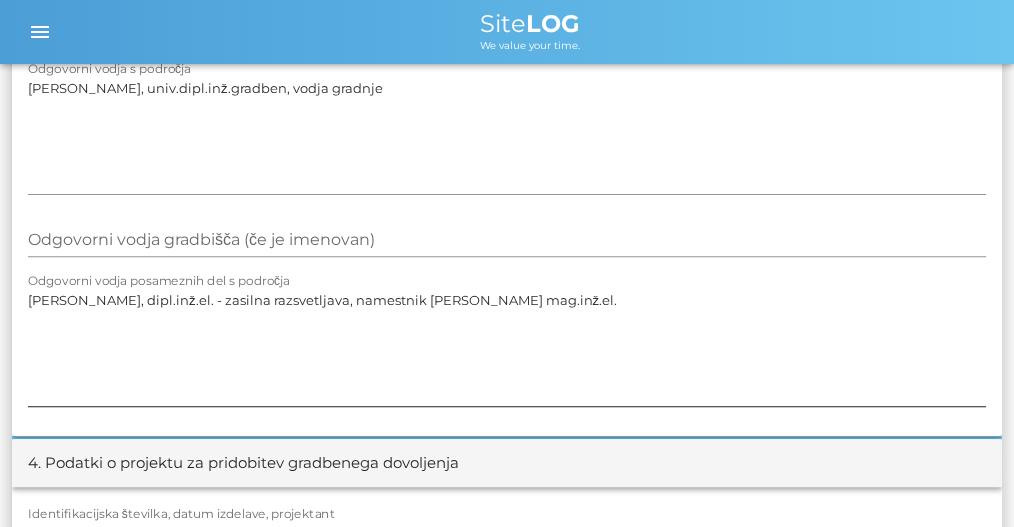 scroll, scrollTop: 0, scrollLeft: 0, axis: both 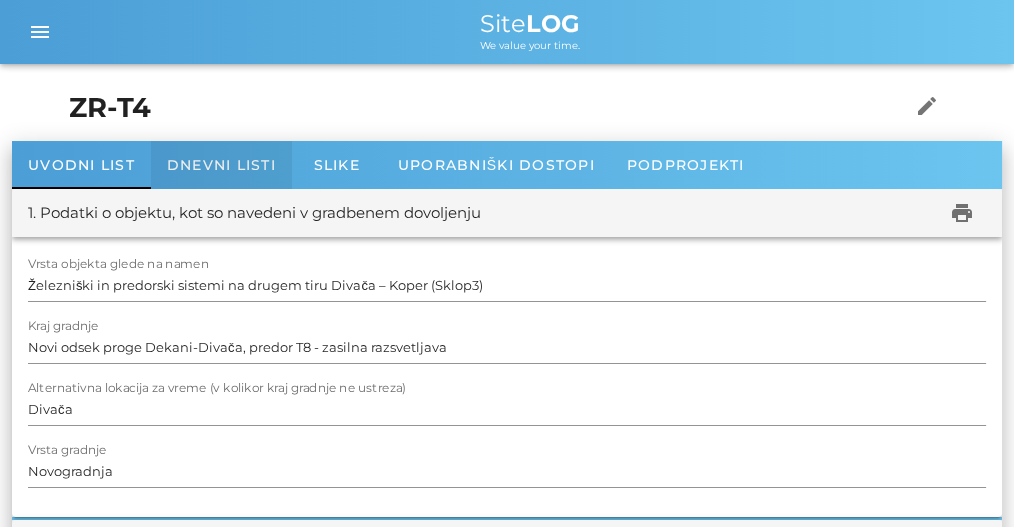 click on "Dnevni listi" at bounding box center [221, 165] 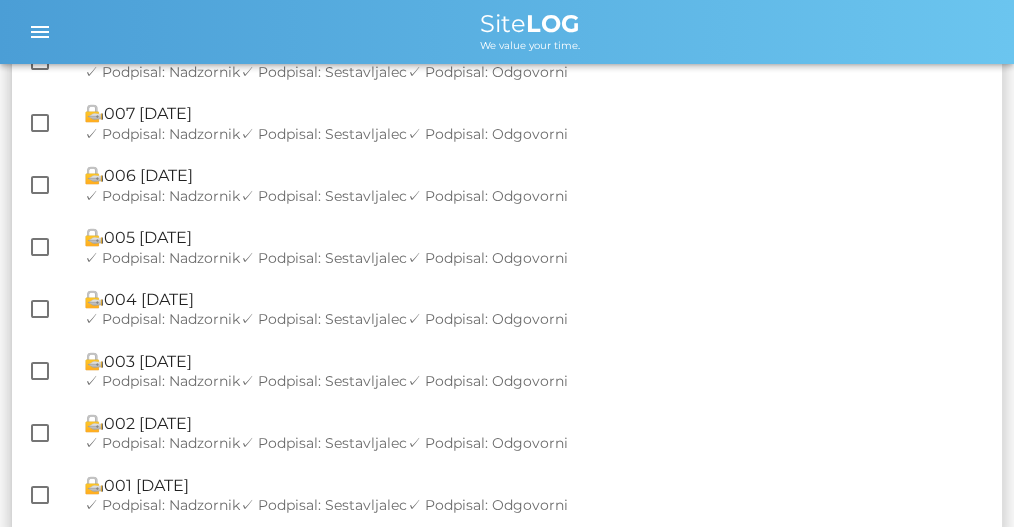 scroll, scrollTop: 1213, scrollLeft: 0, axis: vertical 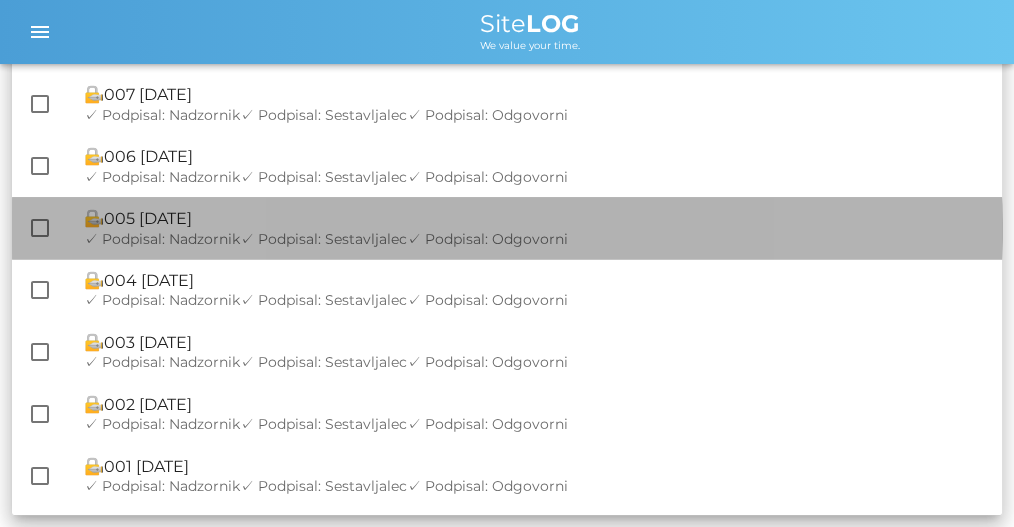 click on "🔏  005 [DATE]" at bounding box center [535, 218] 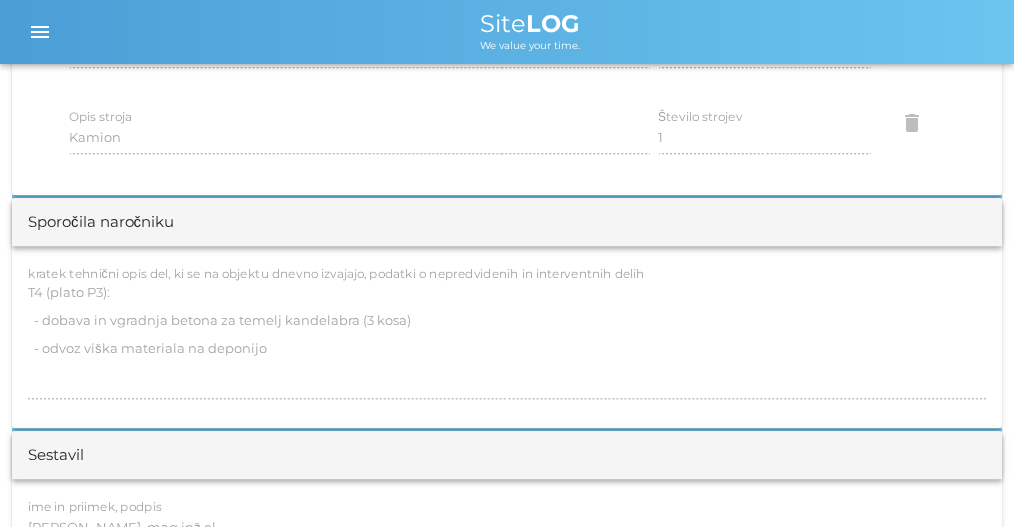 scroll, scrollTop: 2066, scrollLeft: 0, axis: vertical 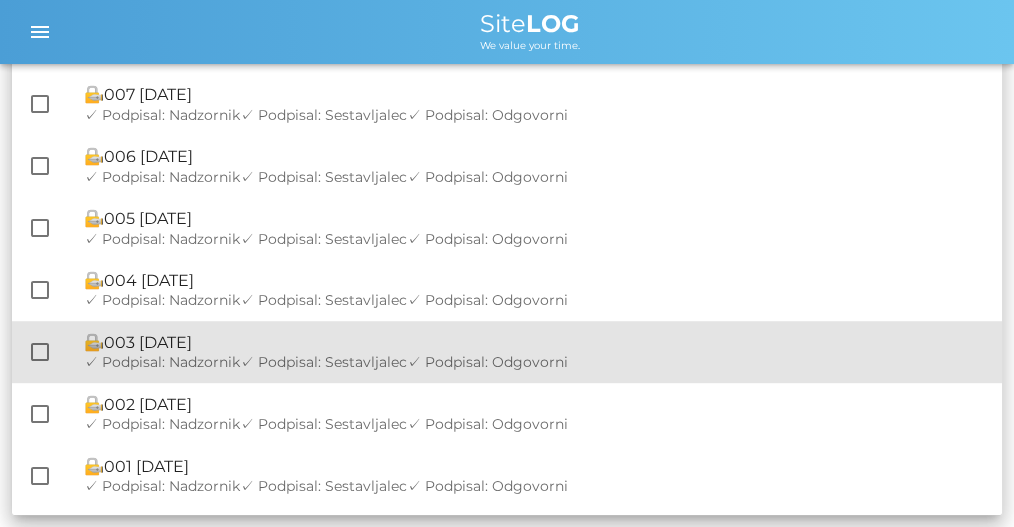 click on "🔏  003 [DATE]" at bounding box center [535, 342] 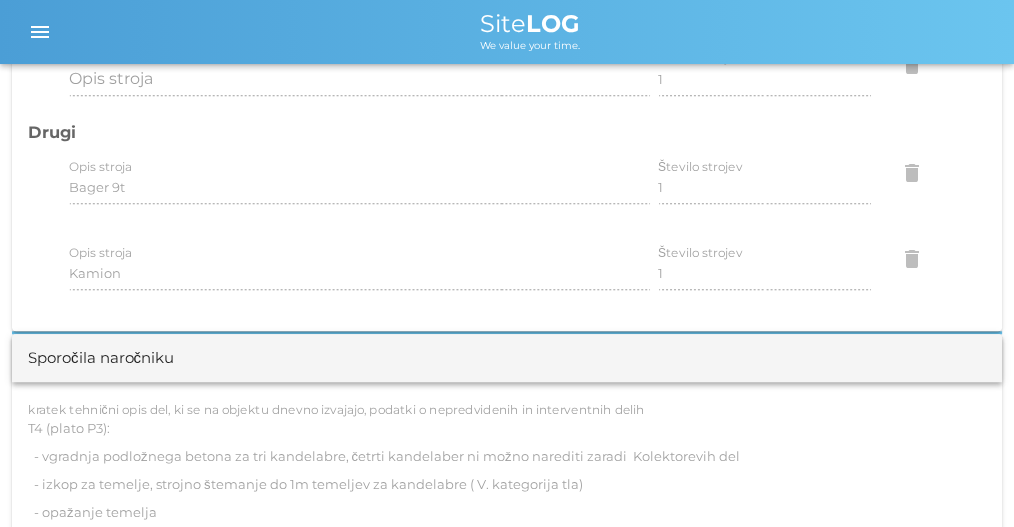 scroll, scrollTop: 1866, scrollLeft: 0, axis: vertical 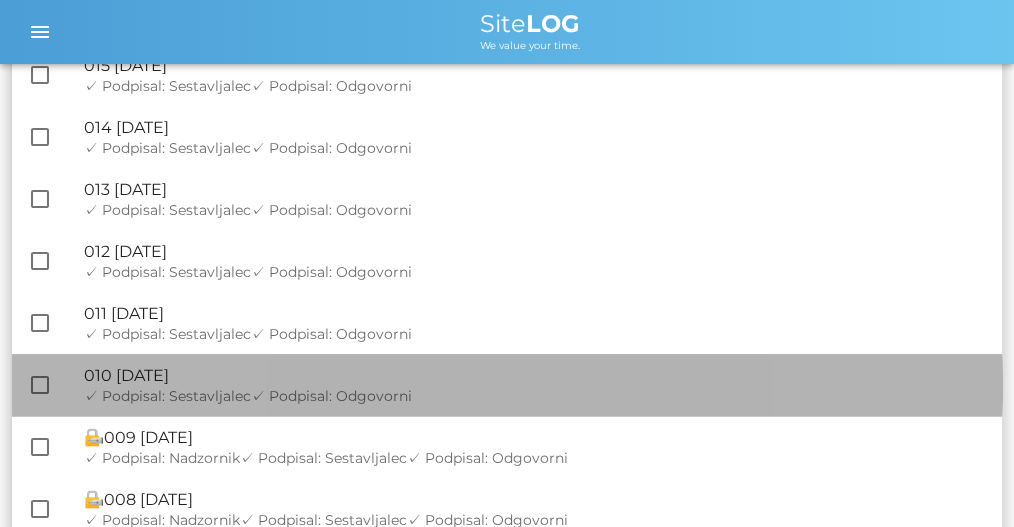 click on "🔏  010 [DATE]" at bounding box center [535, 375] 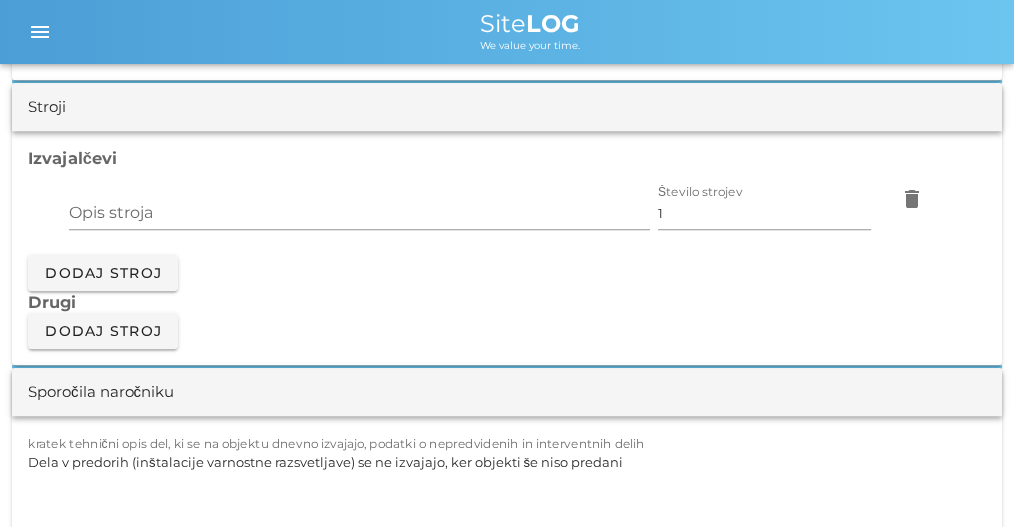 scroll, scrollTop: 1933, scrollLeft: 0, axis: vertical 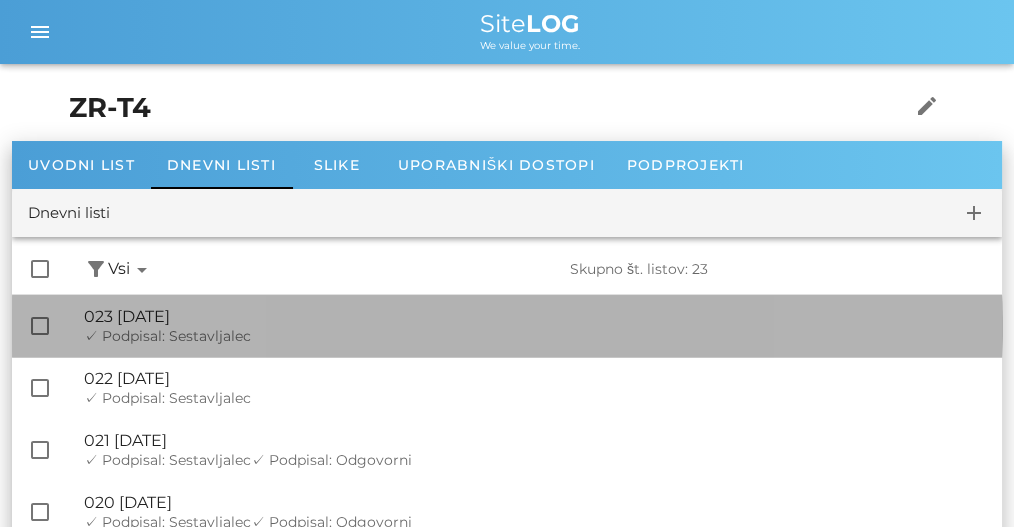 click on "🔏  023 [DATE]" at bounding box center [535, 316] 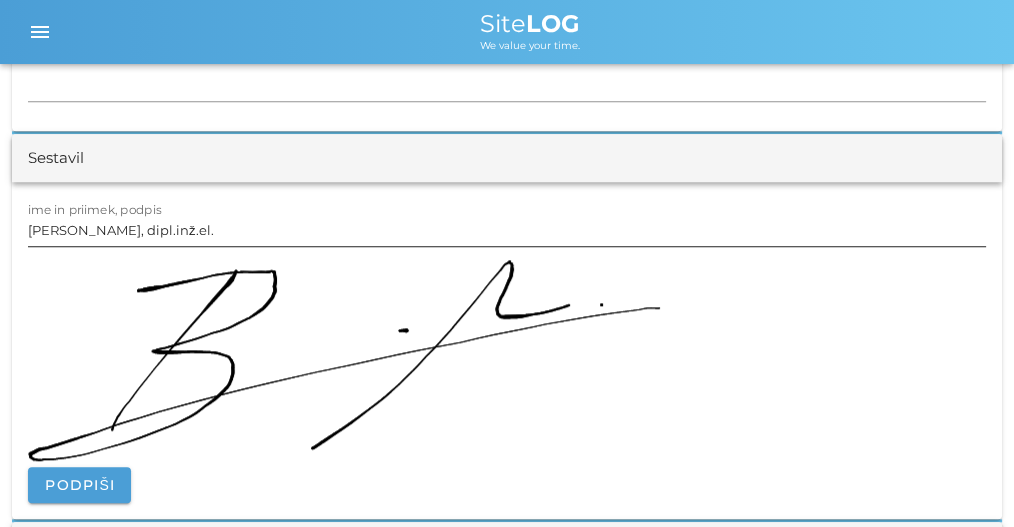 scroll, scrollTop: 1733, scrollLeft: 0, axis: vertical 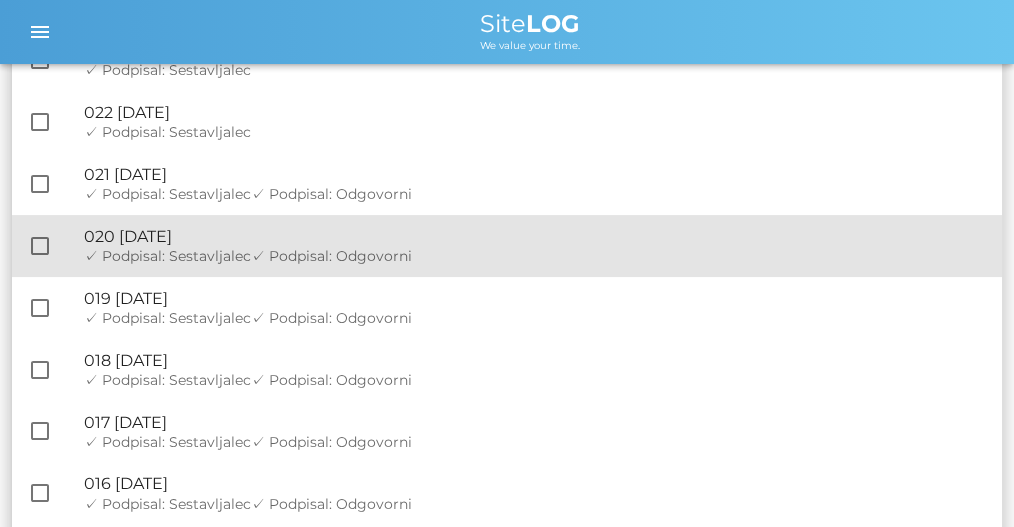 click on "🔏  020 [DATE]  ✓ Podpisal: Nadzornik  ✓ Podpisal: Sestavljalec  ✓ Podpisal: Odgovorni" at bounding box center [535, 246] 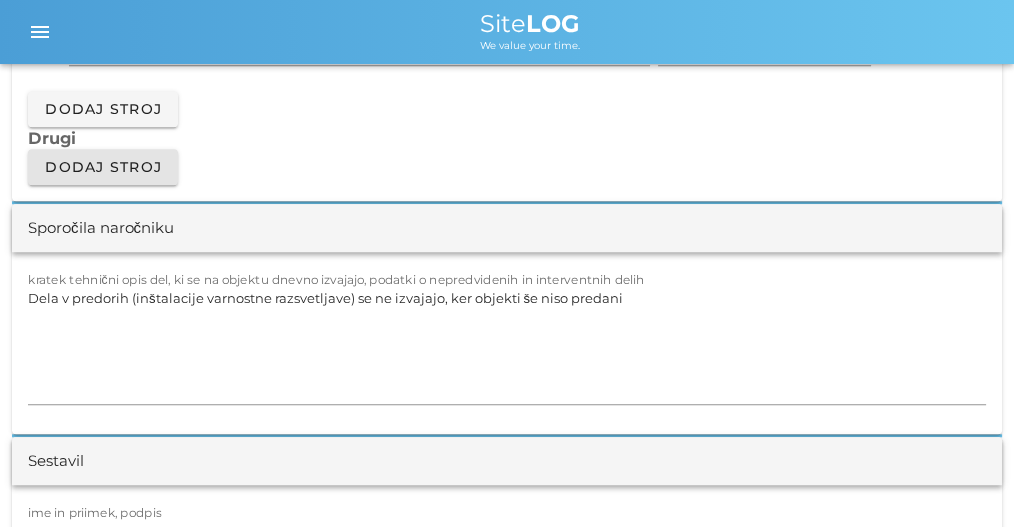 scroll, scrollTop: 2066, scrollLeft: 0, axis: vertical 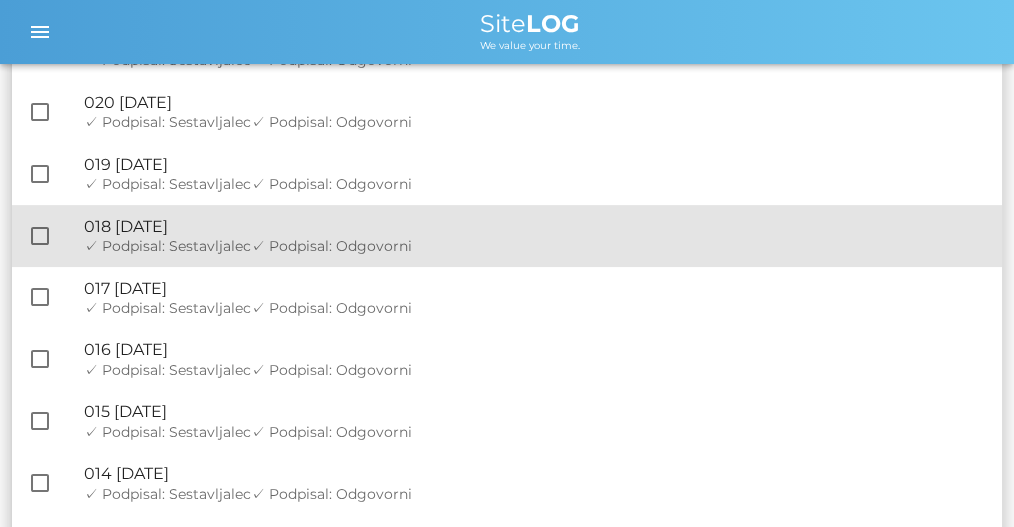 click on "✓ Podpisal: Sestavljalec" at bounding box center (167, 246) 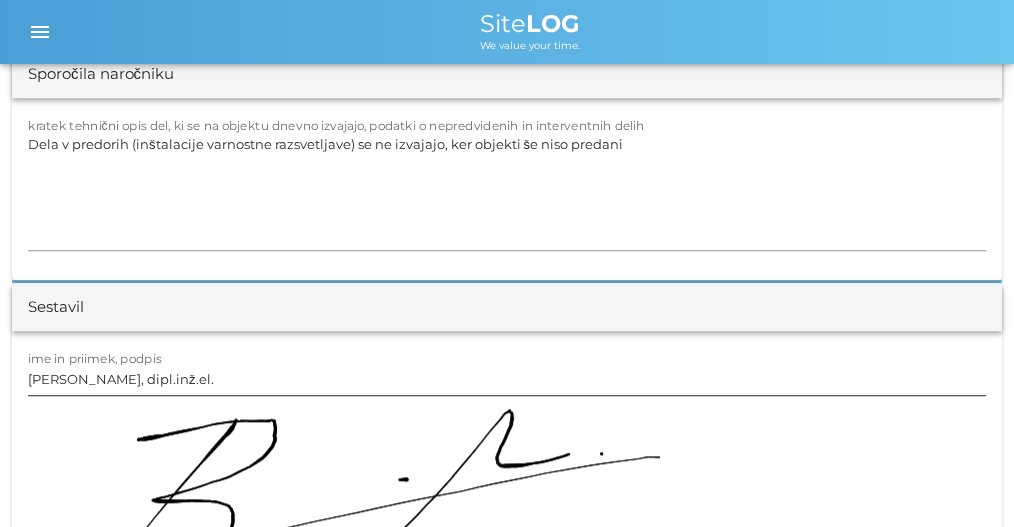 scroll, scrollTop: 1866, scrollLeft: 0, axis: vertical 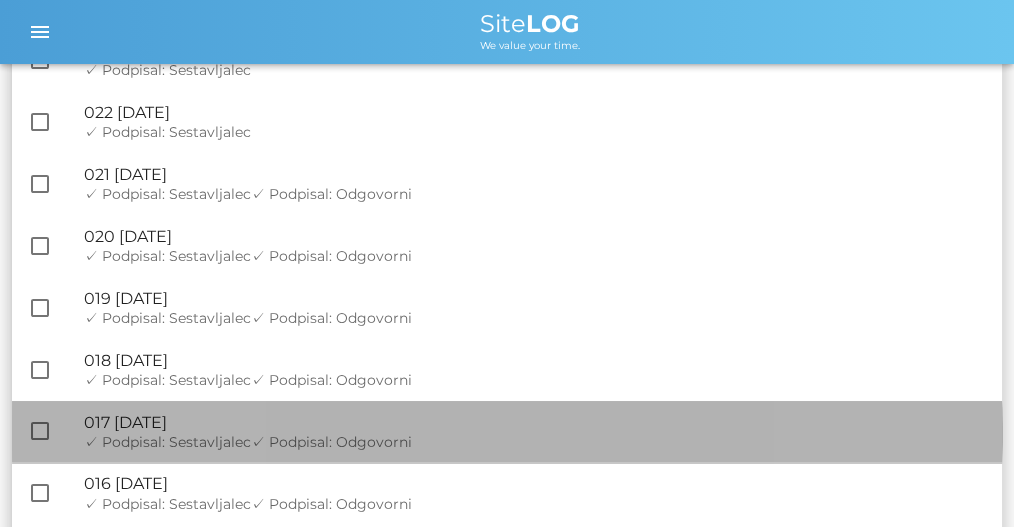 click on "✓ Podpisal: Sestavljalec" at bounding box center [167, 442] 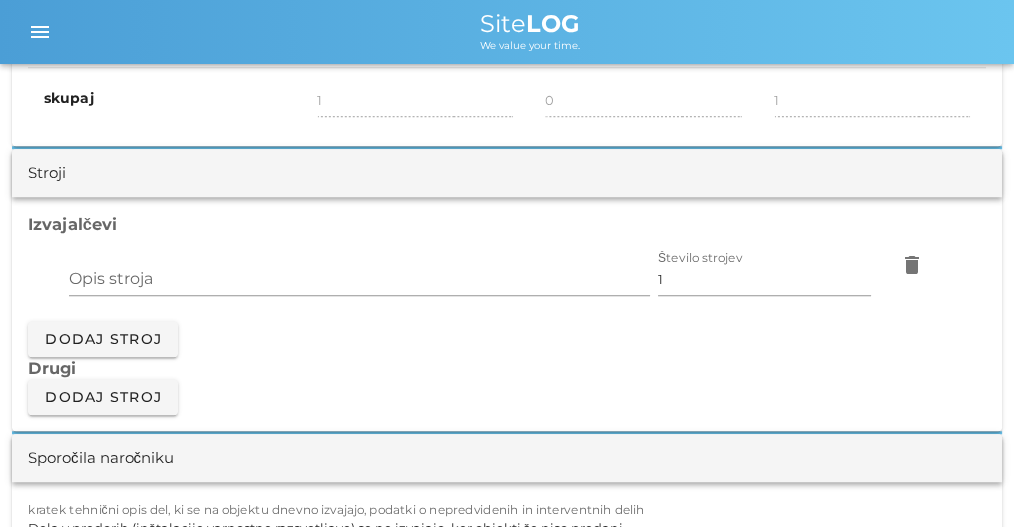 scroll, scrollTop: 1800, scrollLeft: 0, axis: vertical 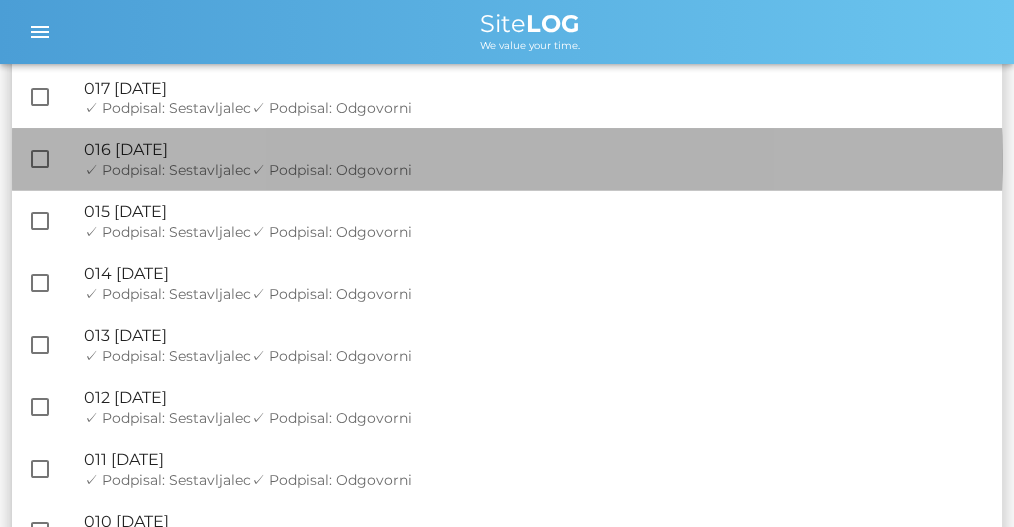 click on "🔏  016 [DATE]" at bounding box center (535, 149) 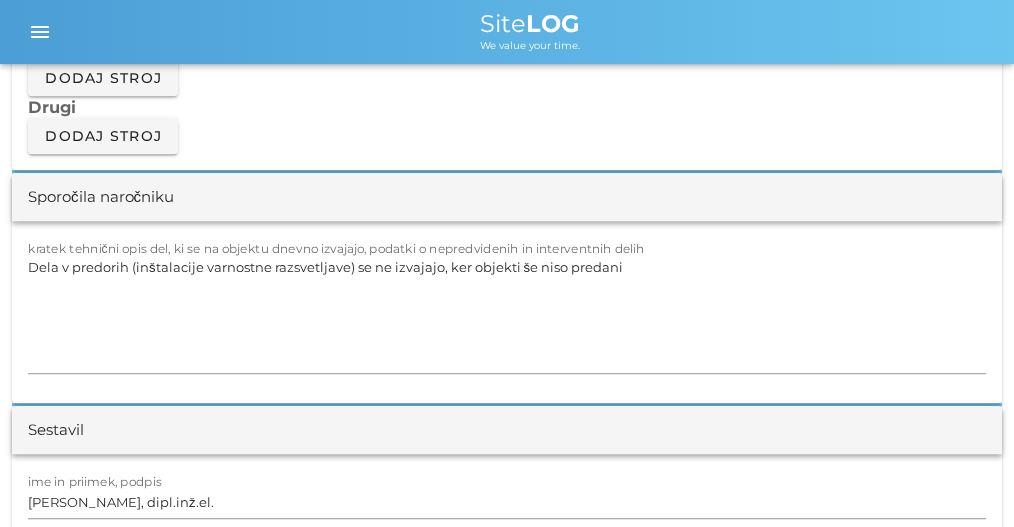 scroll, scrollTop: 1866, scrollLeft: 0, axis: vertical 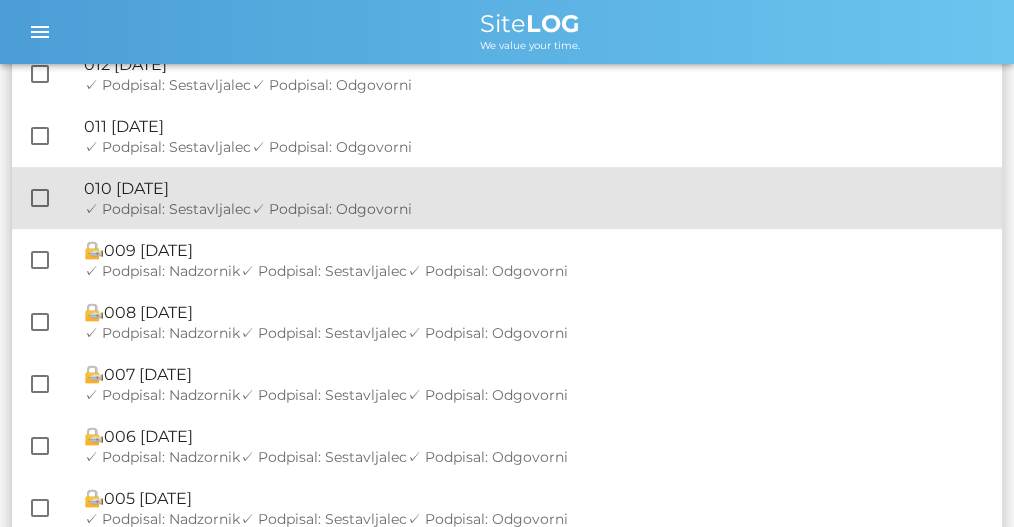 click on "🔏  010 [DATE]" at bounding box center [535, 188] 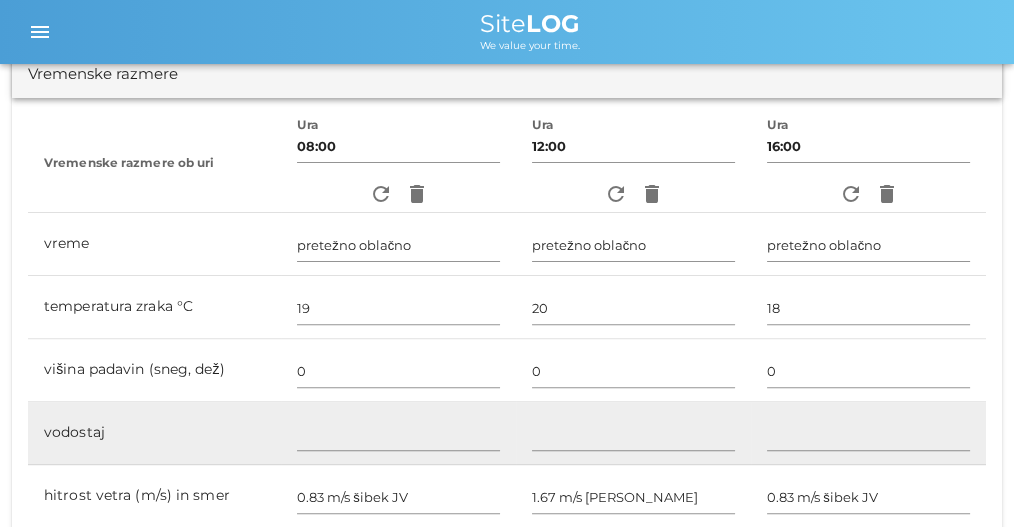 scroll, scrollTop: 533, scrollLeft: 0, axis: vertical 